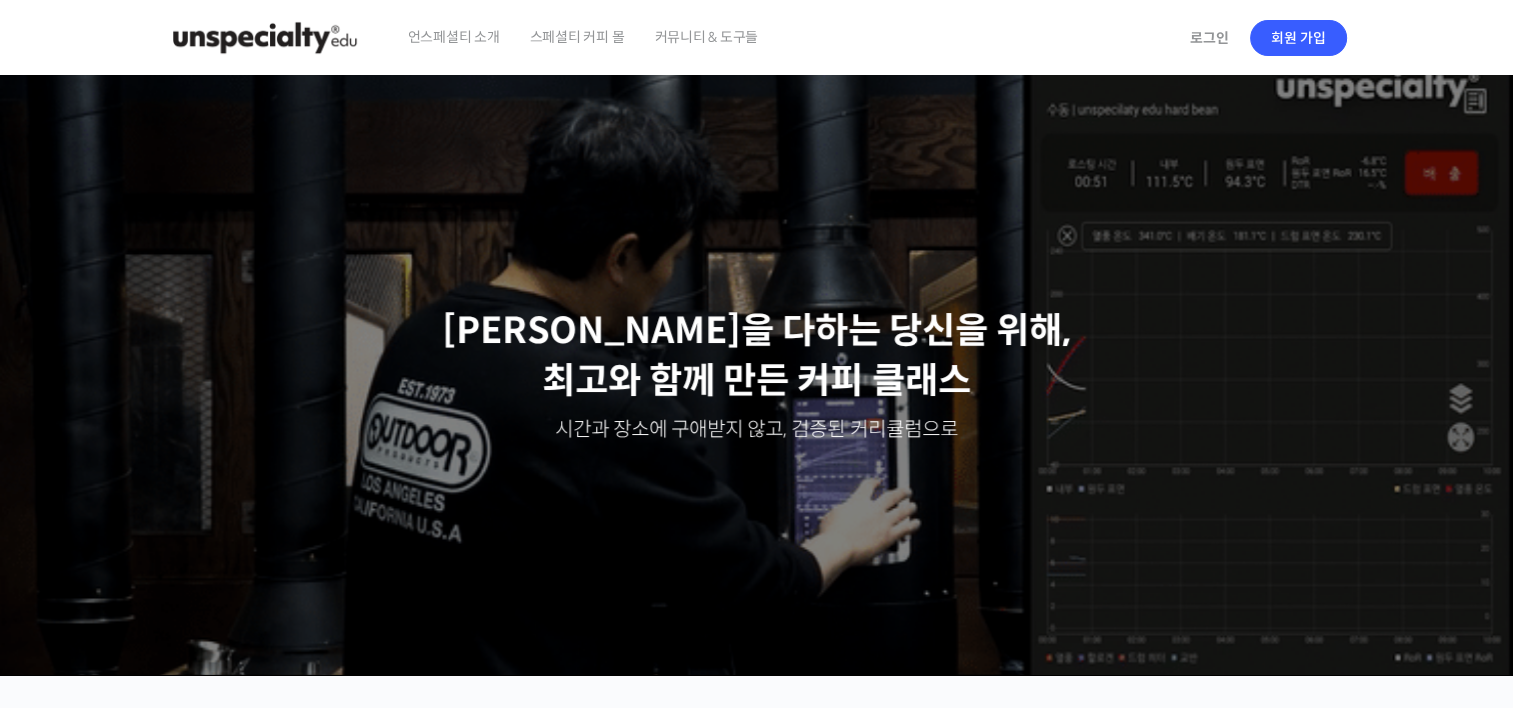 scroll, scrollTop: 0, scrollLeft: 0, axis: both 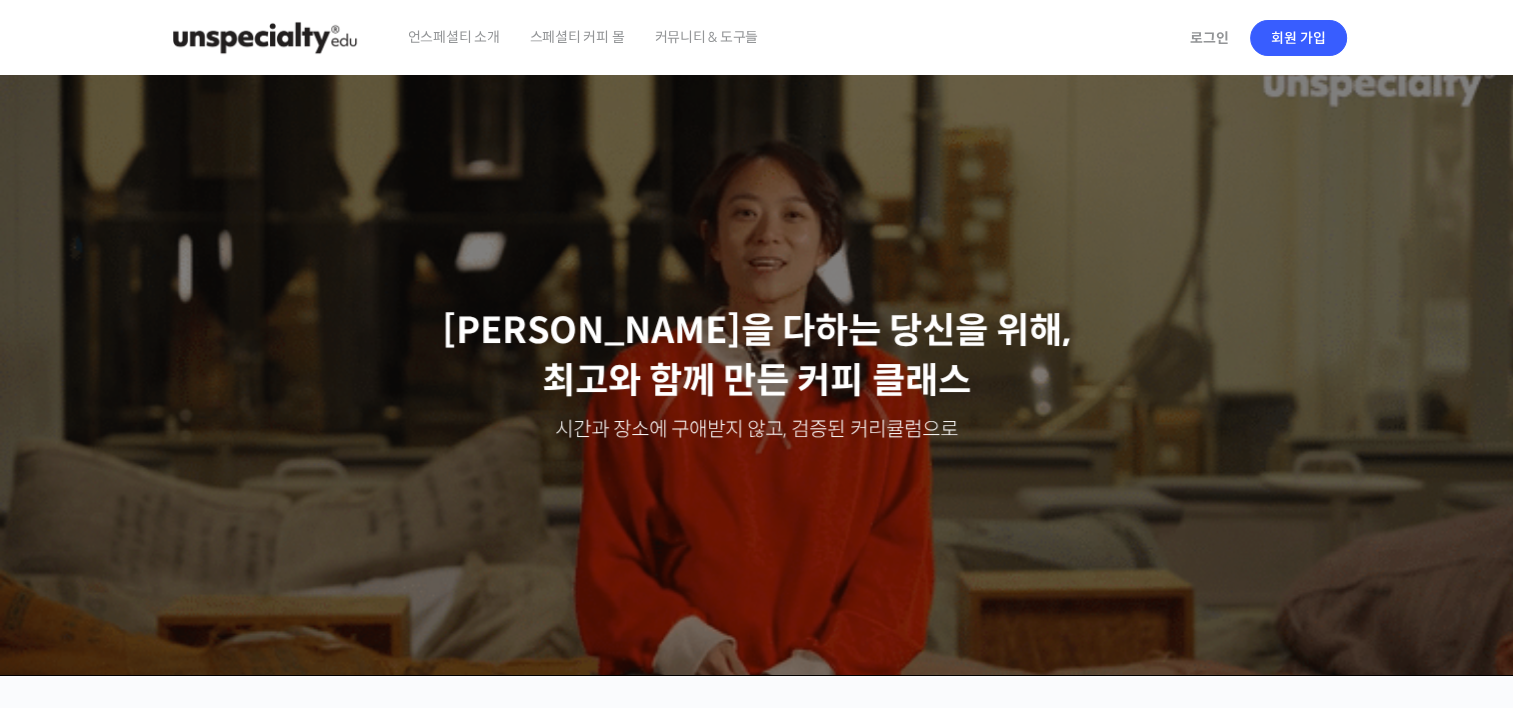 click on "커뮤니티 & 도구들" at bounding box center (706, 37) 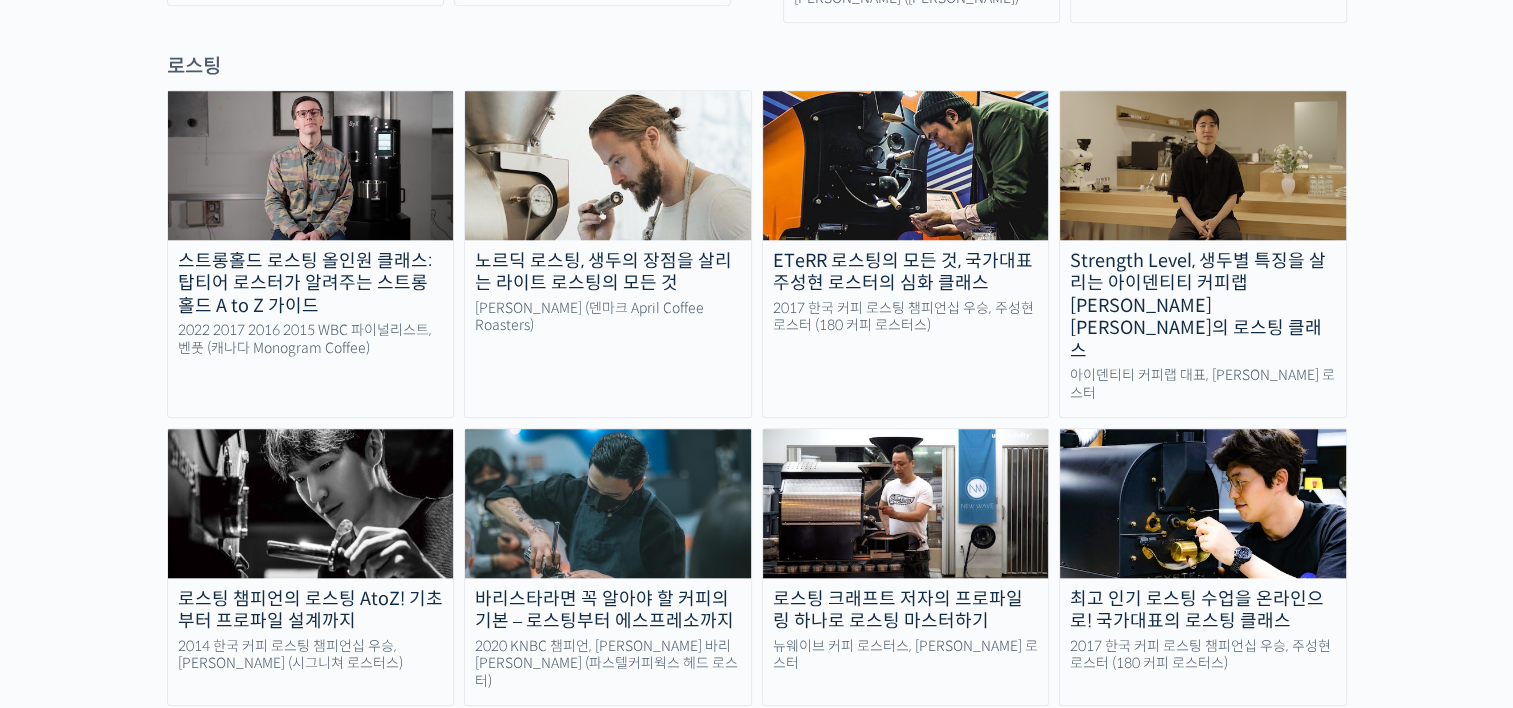 scroll, scrollTop: 1600, scrollLeft: 0, axis: vertical 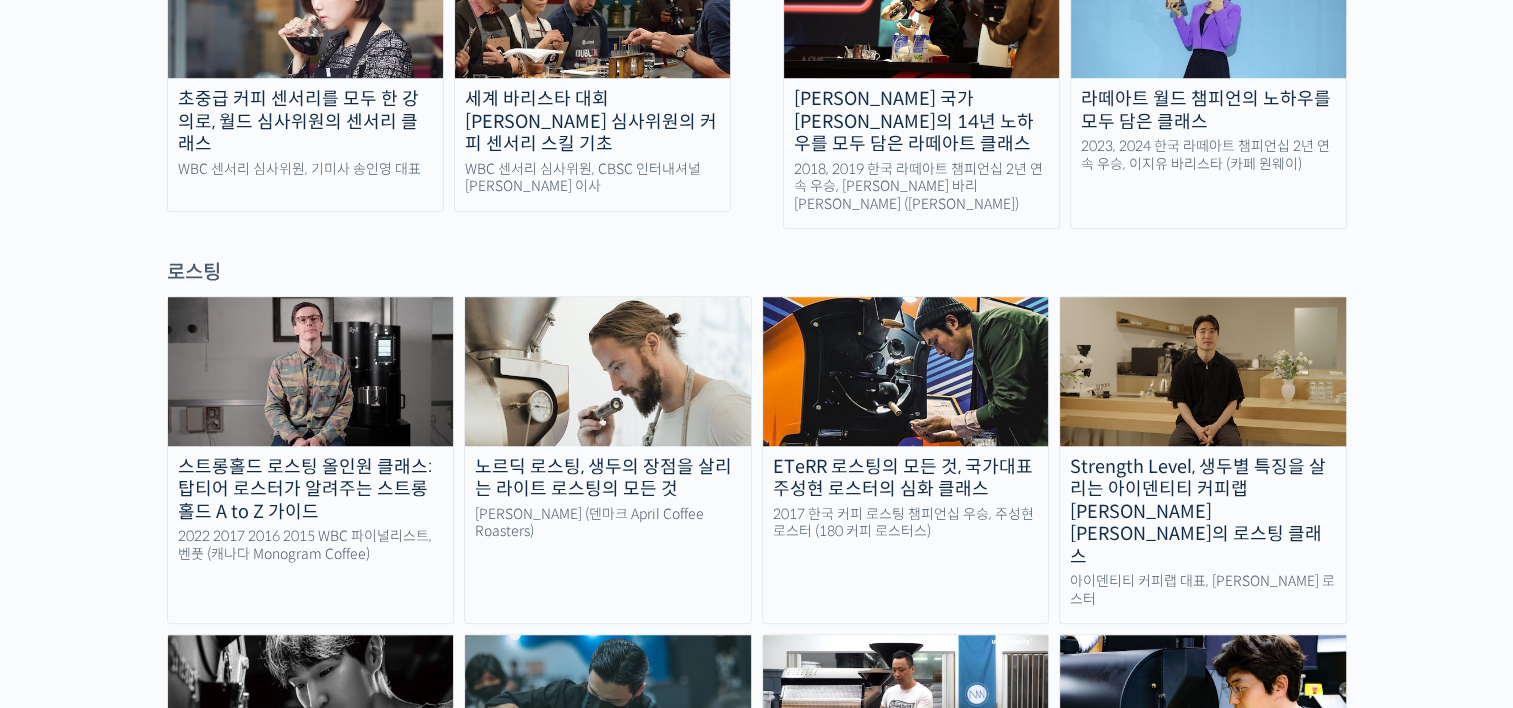 click at bounding box center (906, 371) 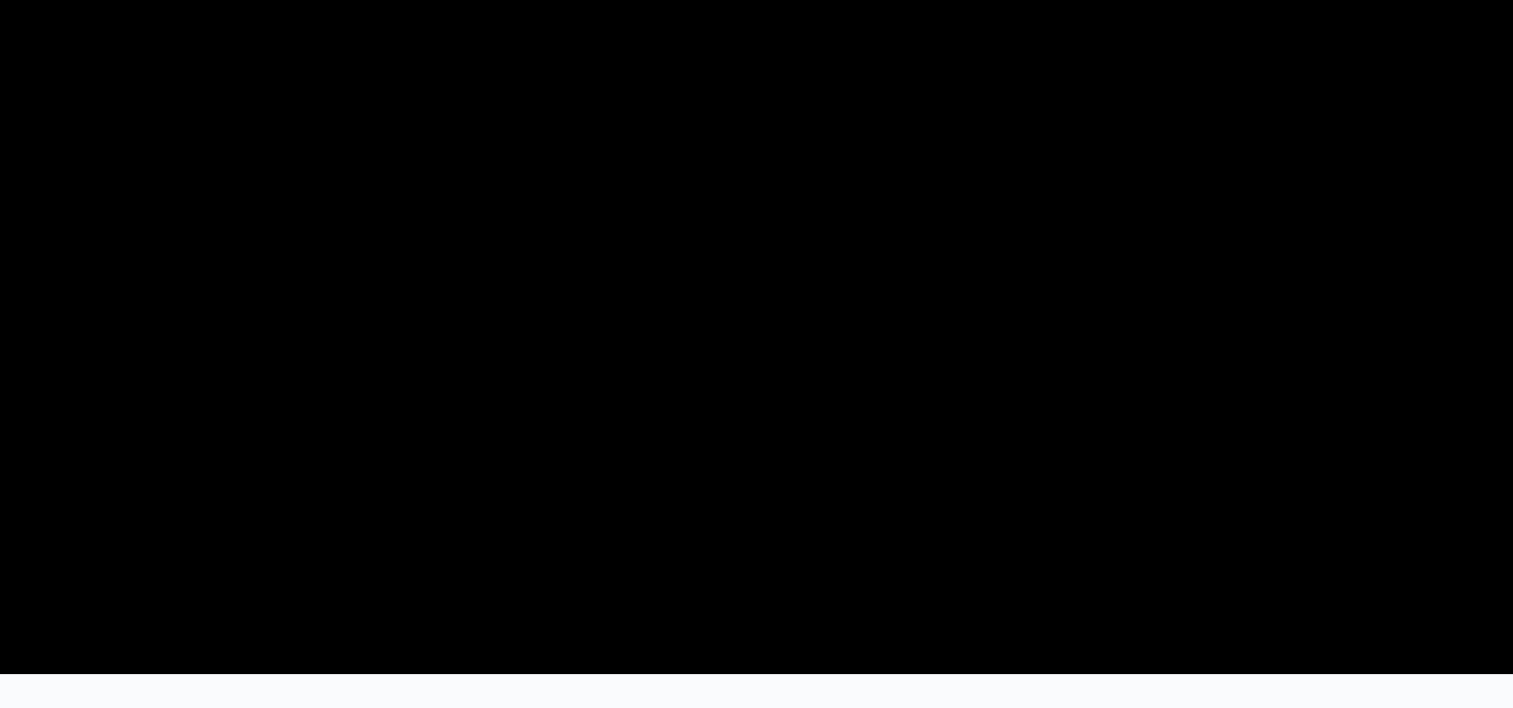 scroll, scrollTop: 0, scrollLeft: 0, axis: both 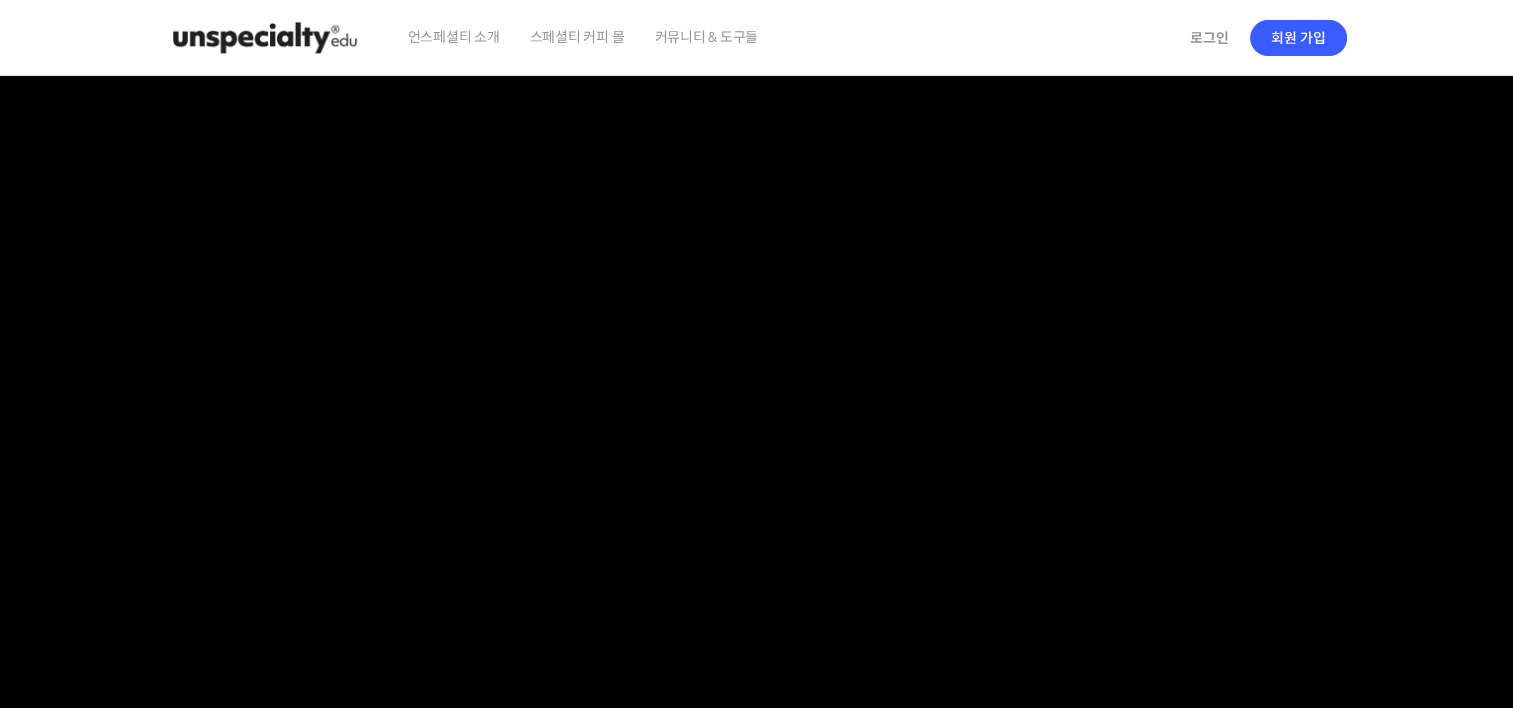 click on "커뮤니티 & 도구들" at bounding box center (706, 37) 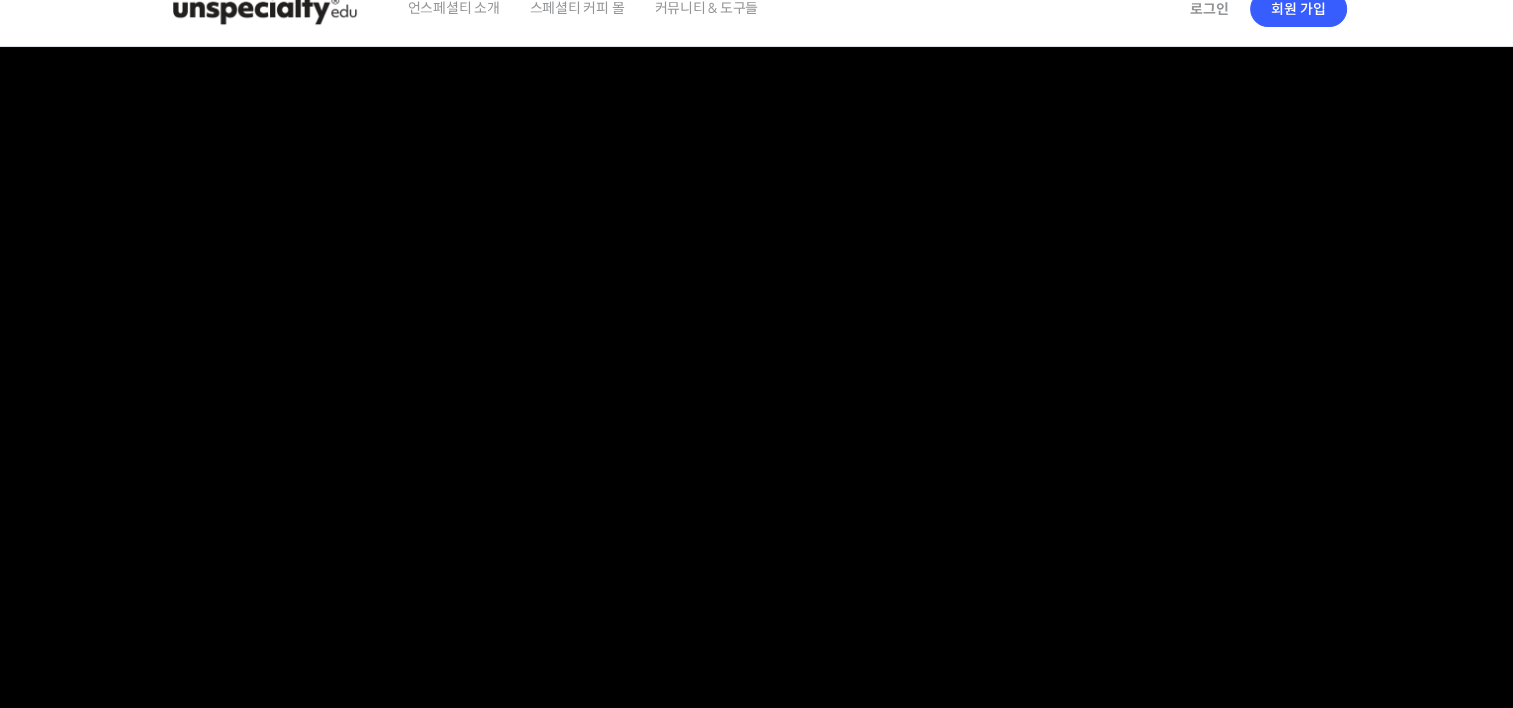 scroll, scrollTop: 0, scrollLeft: 0, axis: both 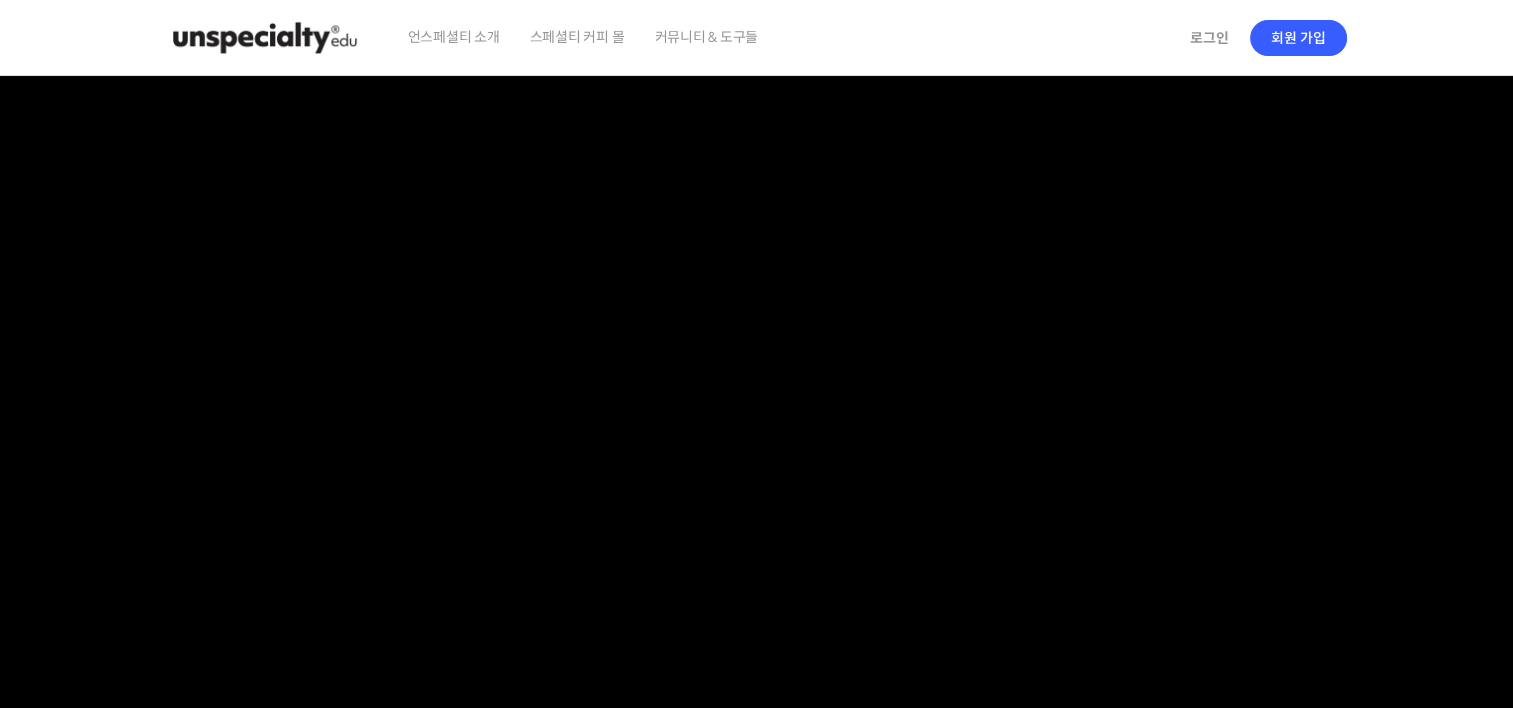 click on "커뮤니티 & 도구들" at bounding box center (706, 37) 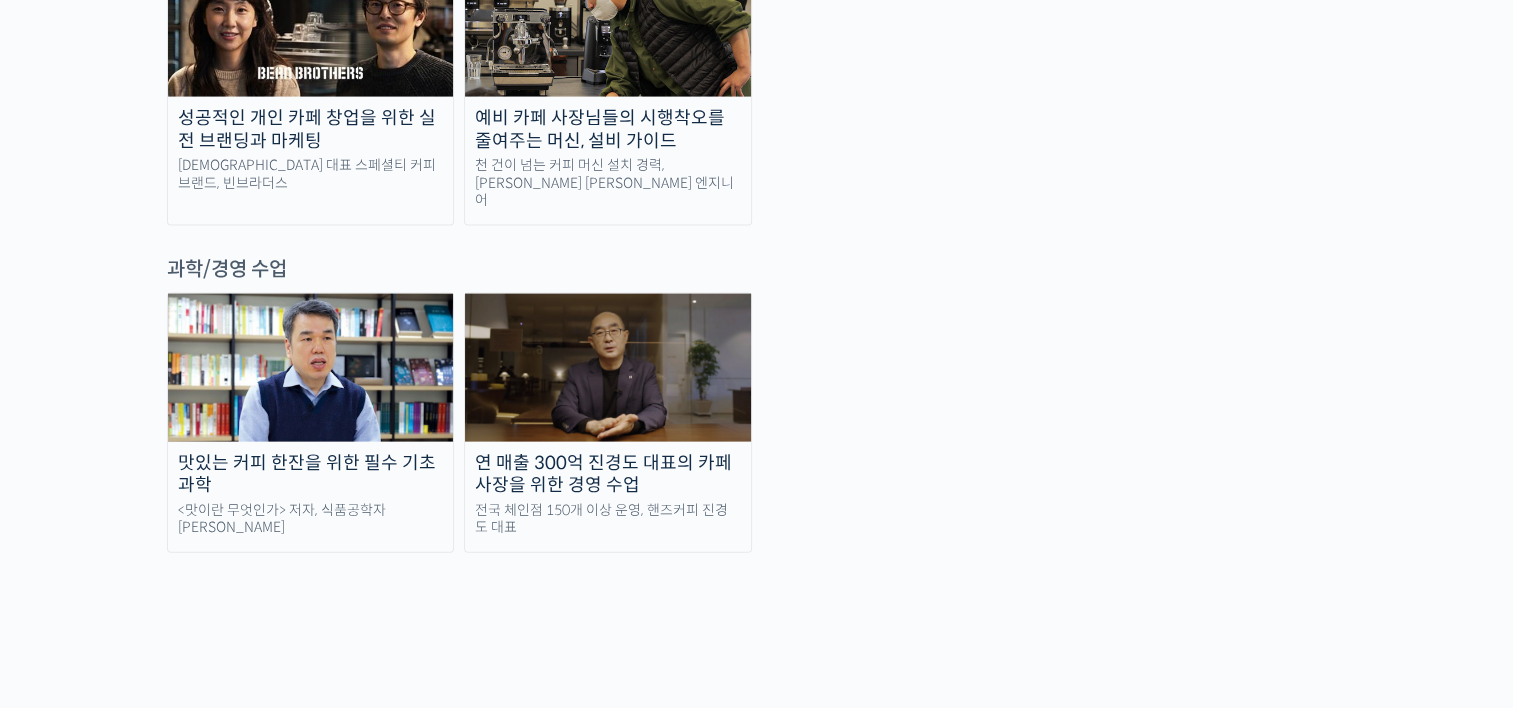 scroll, scrollTop: 4400, scrollLeft: 0, axis: vertical 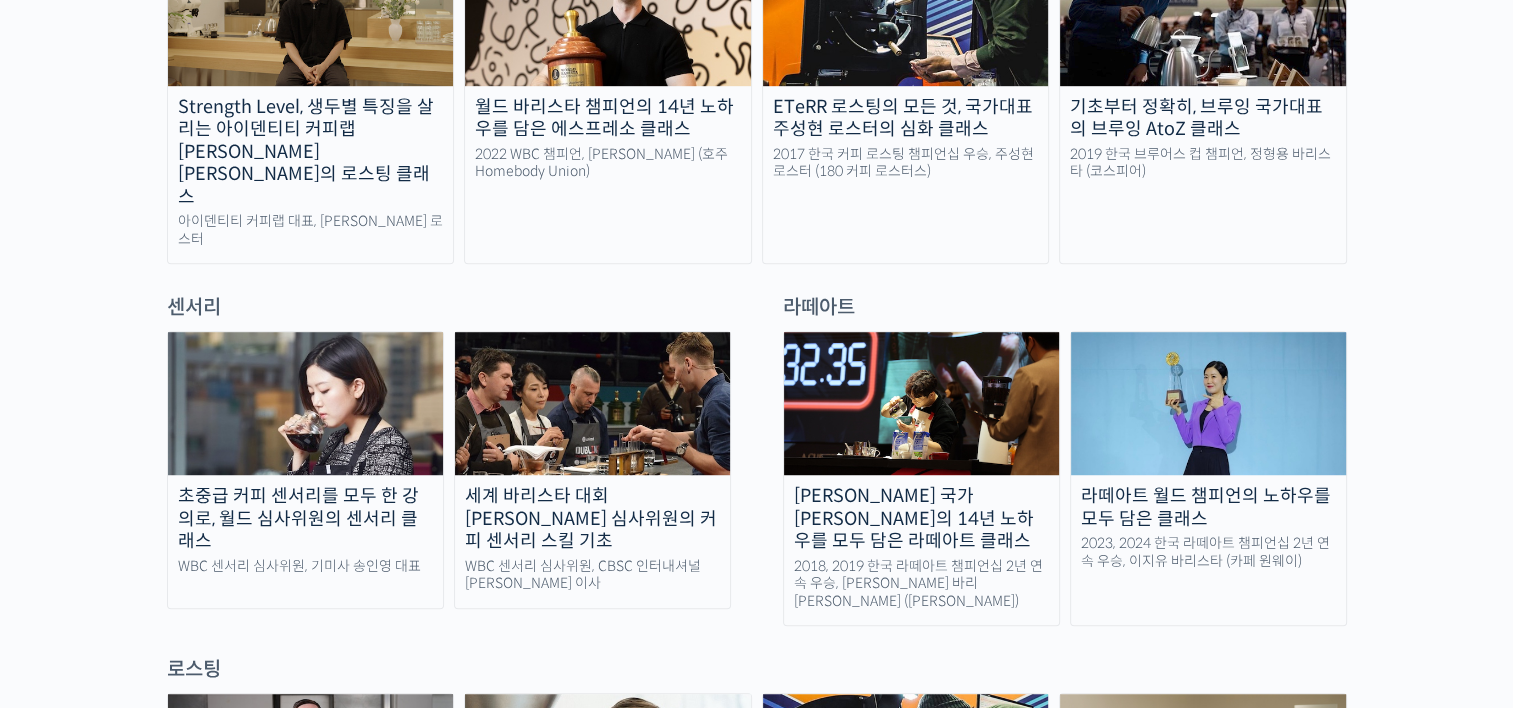 click on "[PERSON_NAME] 국가[PERSON_NAME]의 14년 노하우를 모두 담은 라떼아트 클래스" at bounding box center (921, 519) 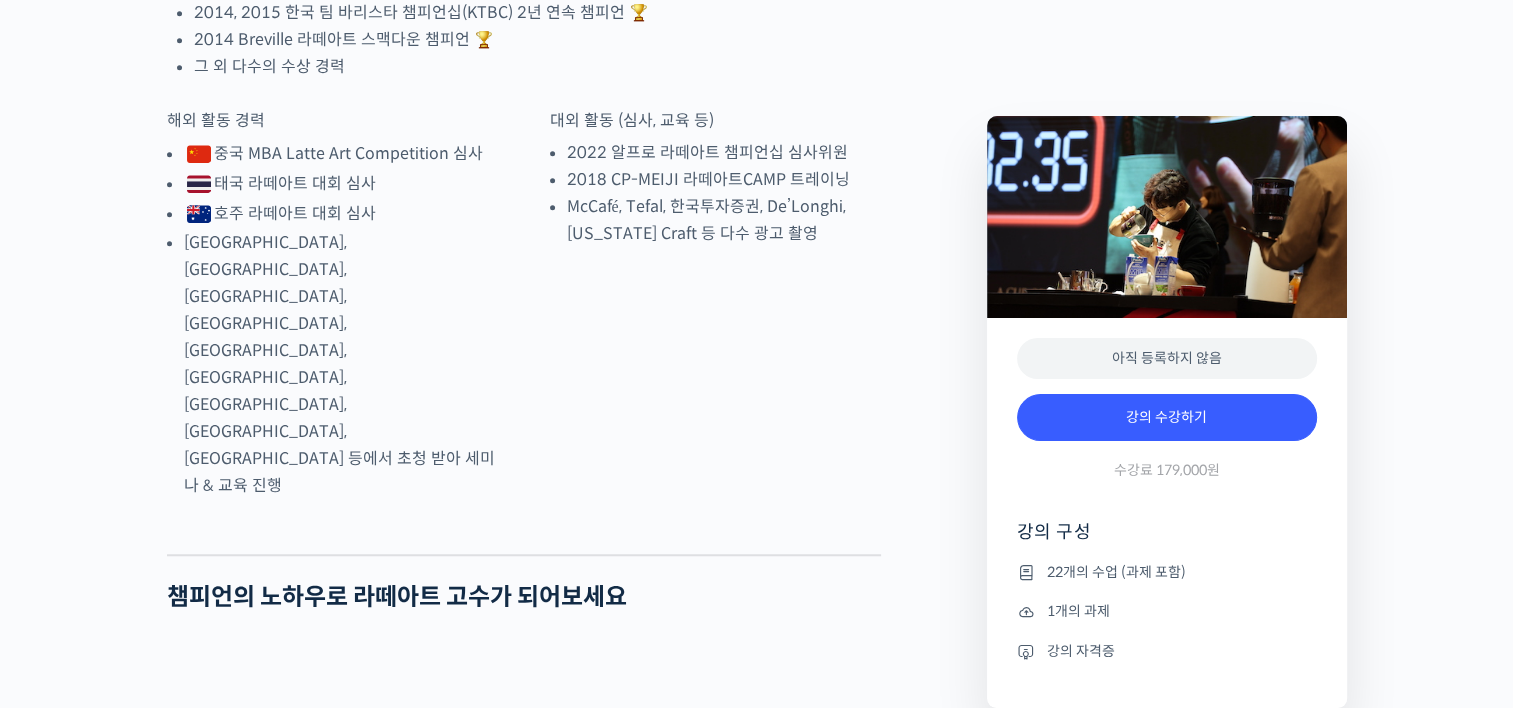 scroll, scrollTop: 1700, scrollLeft: 0, axis: vertical 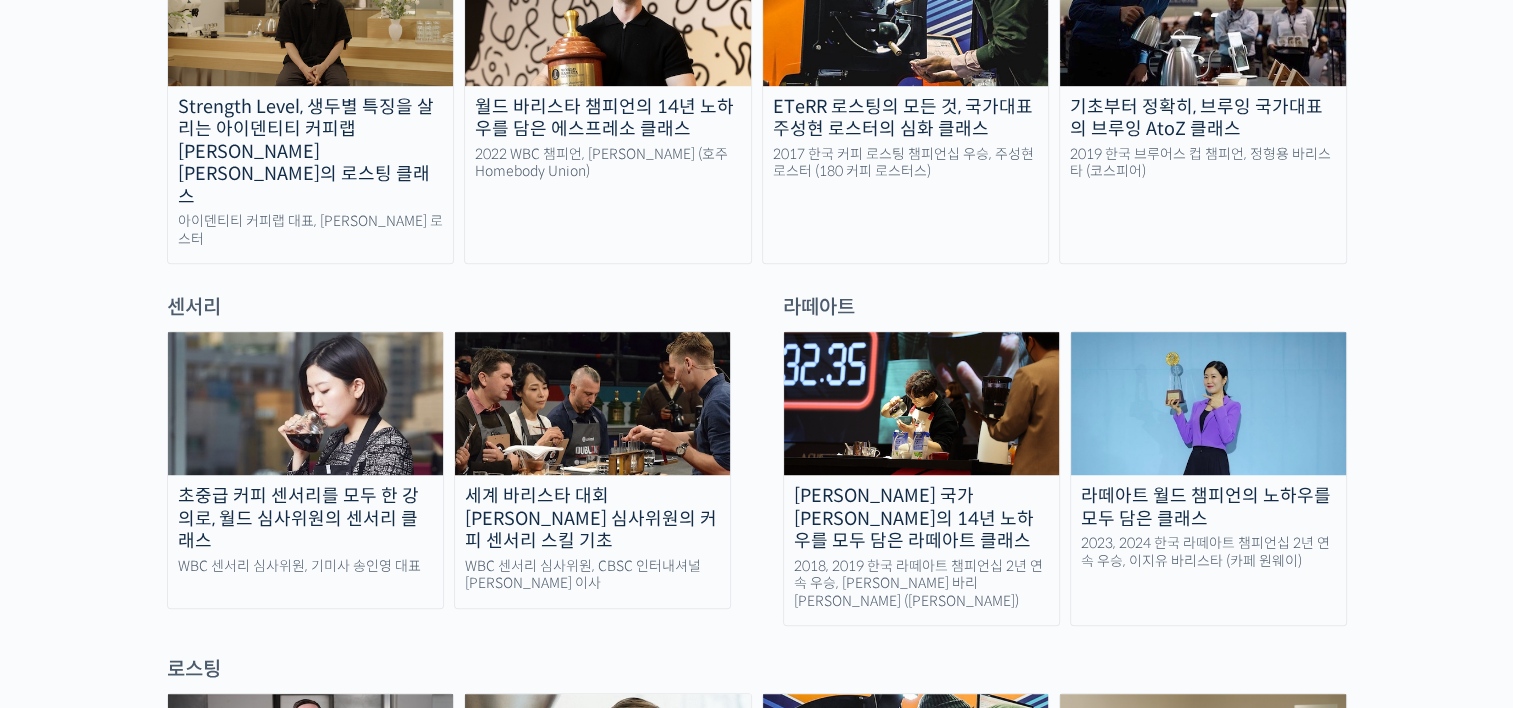 click at bounding box center [1208, 403] 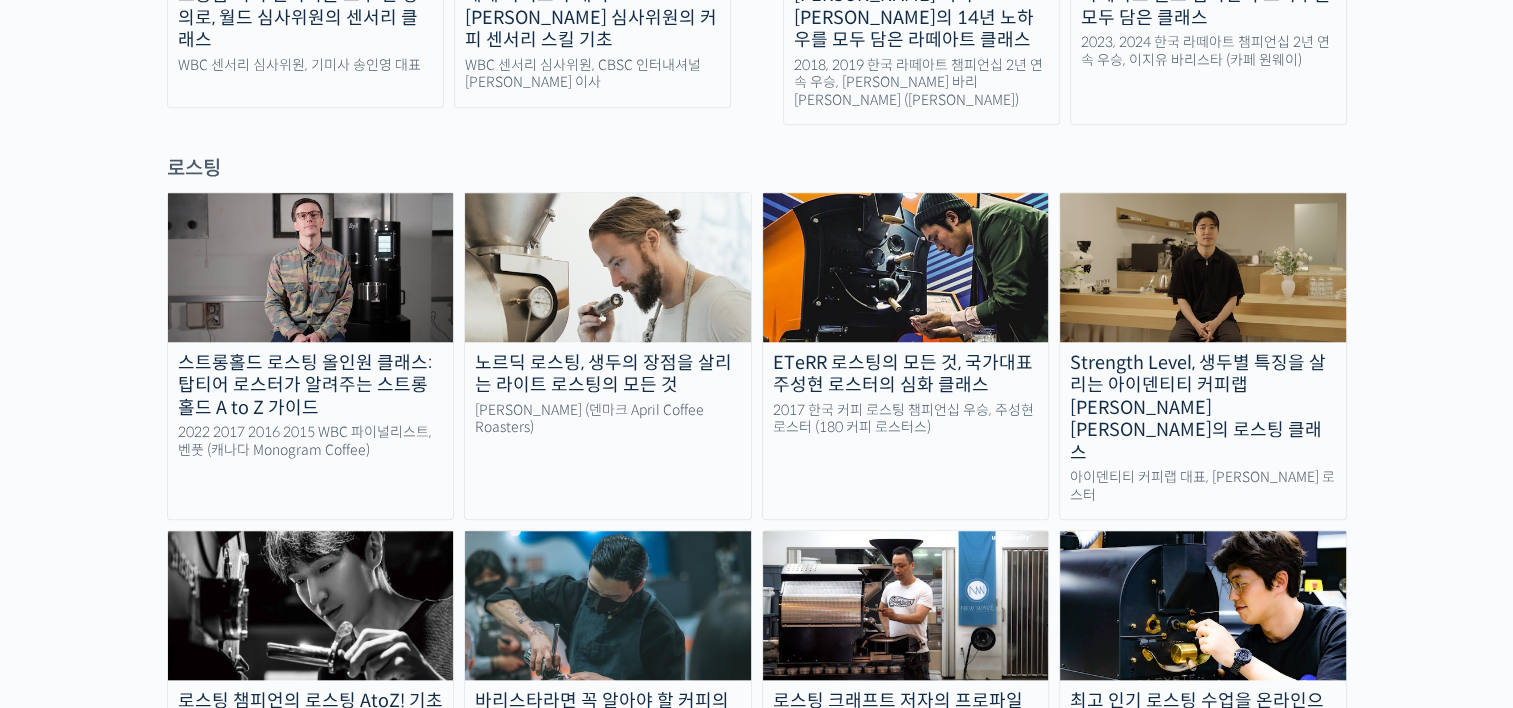 scroll, scrollTop: 1703, scrollLeft: 0, axis: vertical 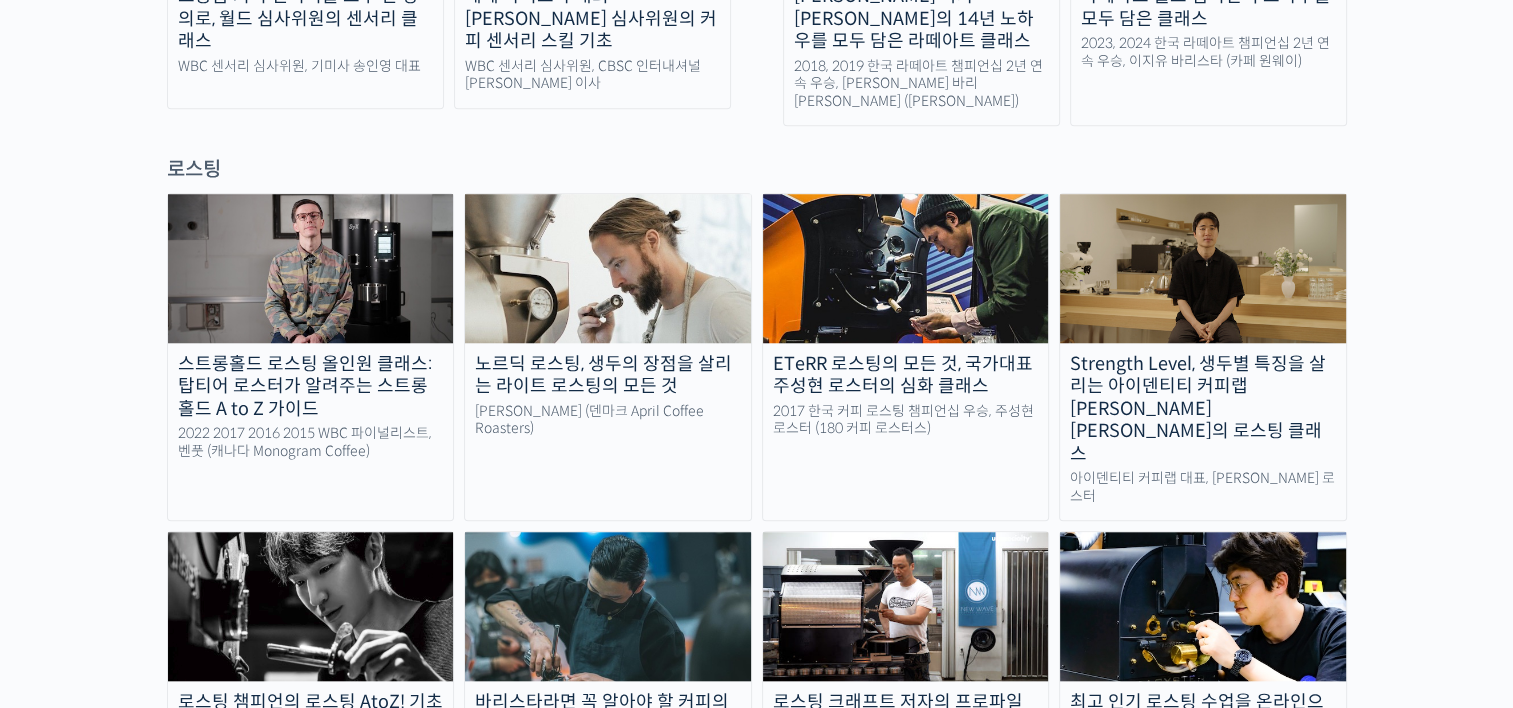click at bounding box center [906, 606] 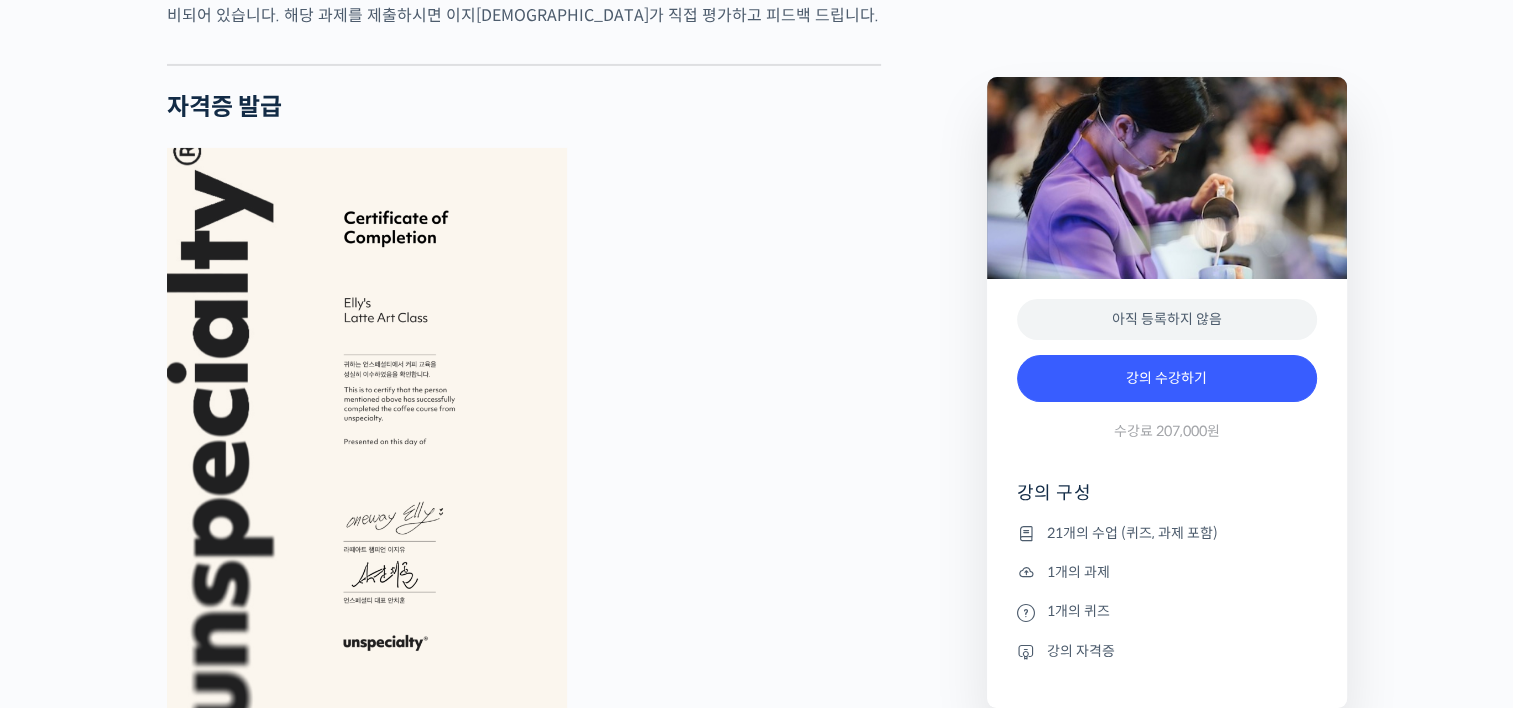 scroll, scrollTop: 7000, scrollLeft: 0, axis: vertical 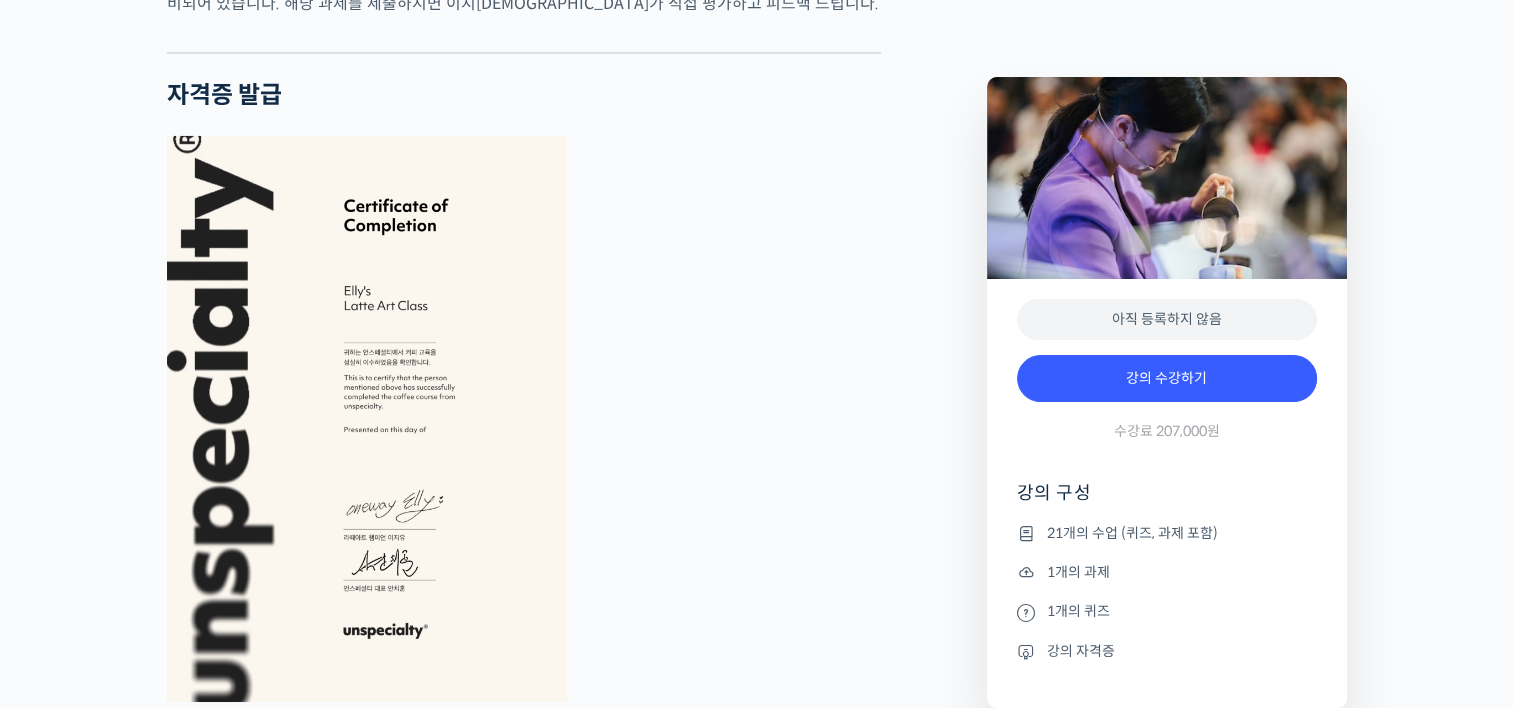 click at bounding box center [524, 419] 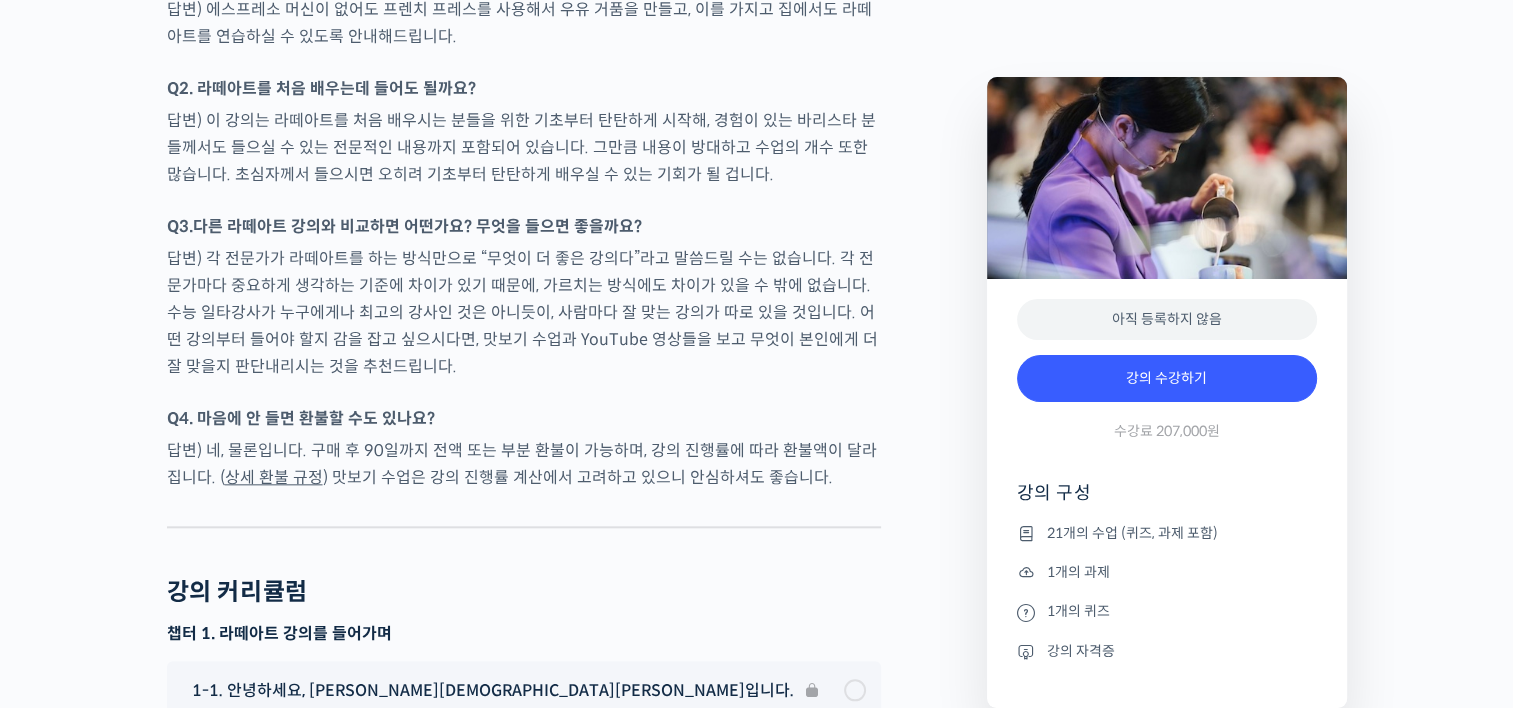 scroll, scrollTop: 9800, scrollLeft: 0, axis: vertical 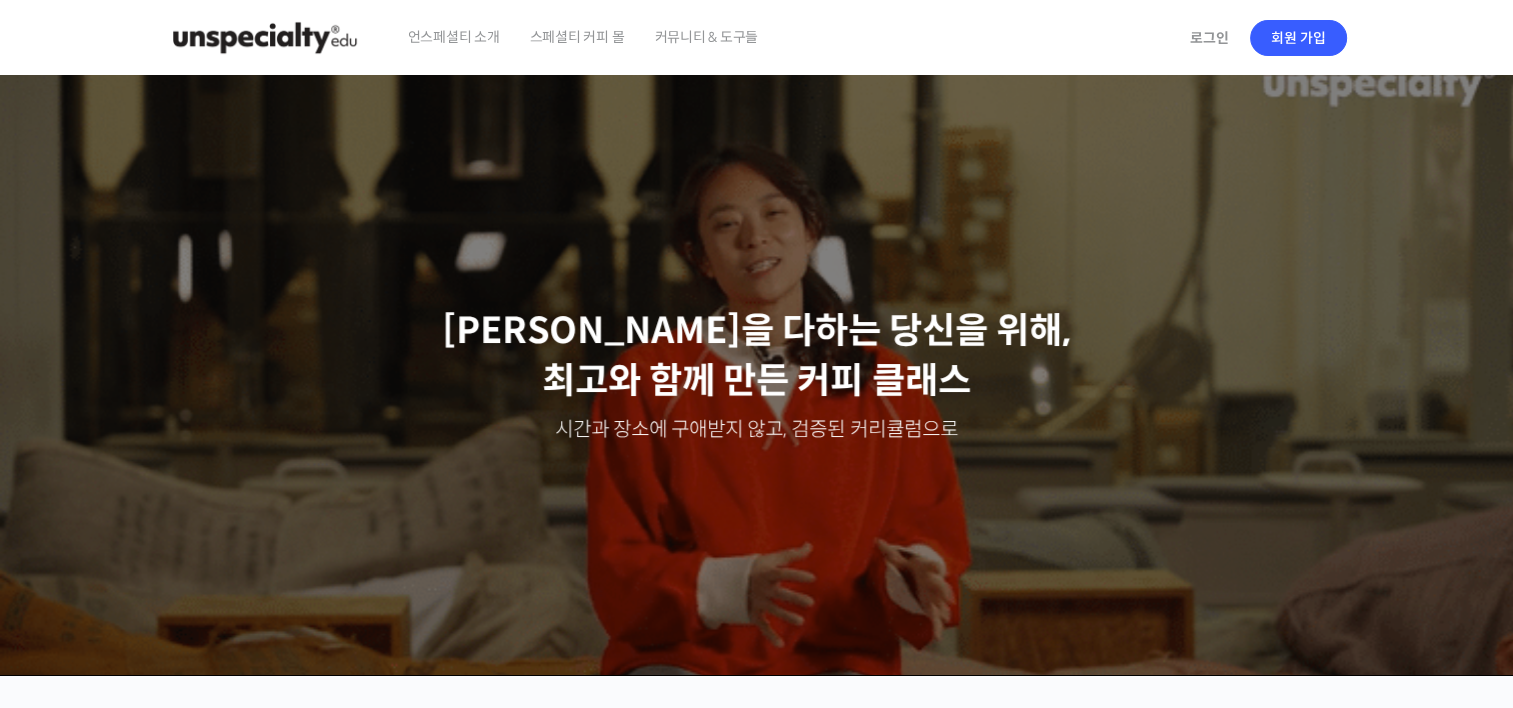 click on "커뮤니티 & 도구들" at bounding box center (706, 37) 